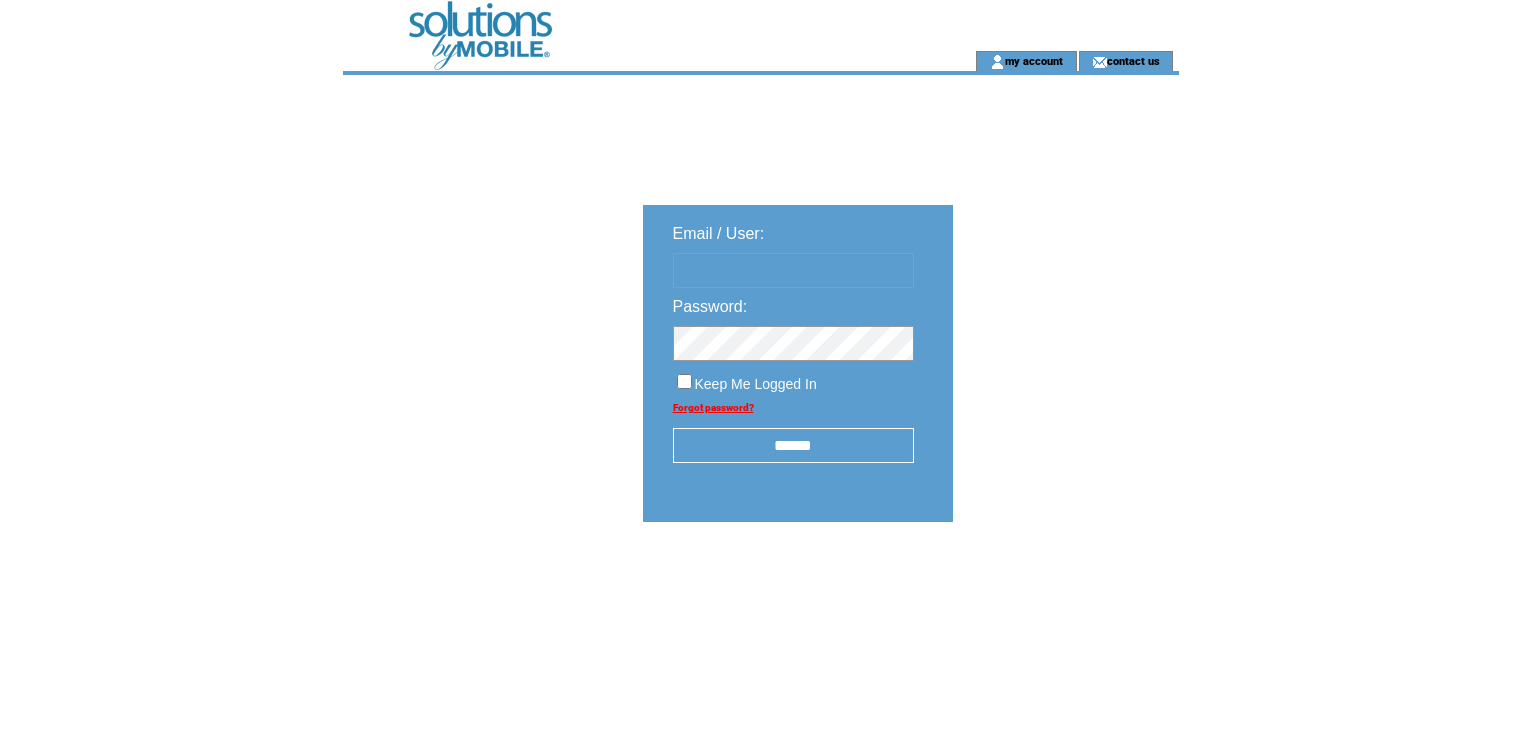 scroll, scrollTop: 0, scrollLeft: 0, axis: both 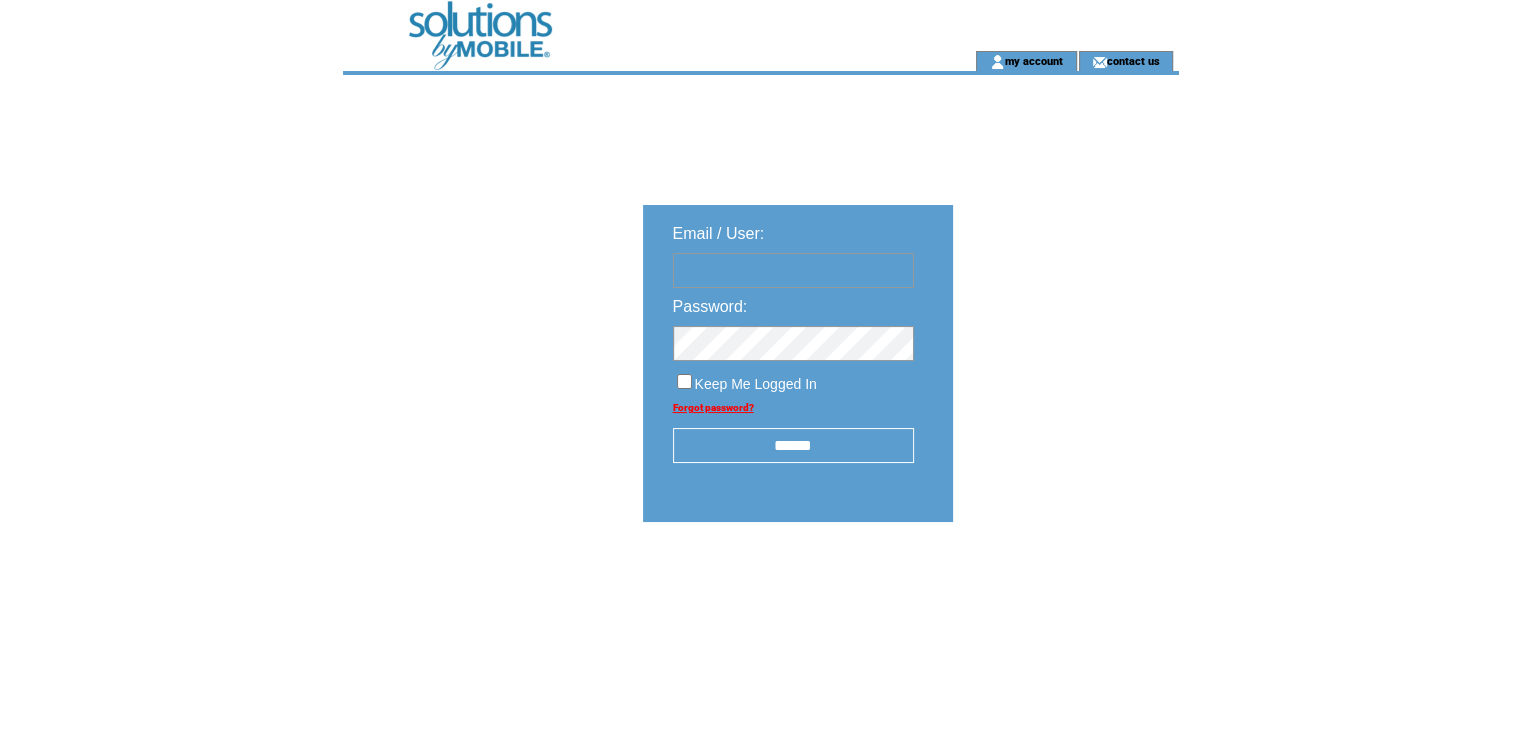 click at bounding box center [793, 270] 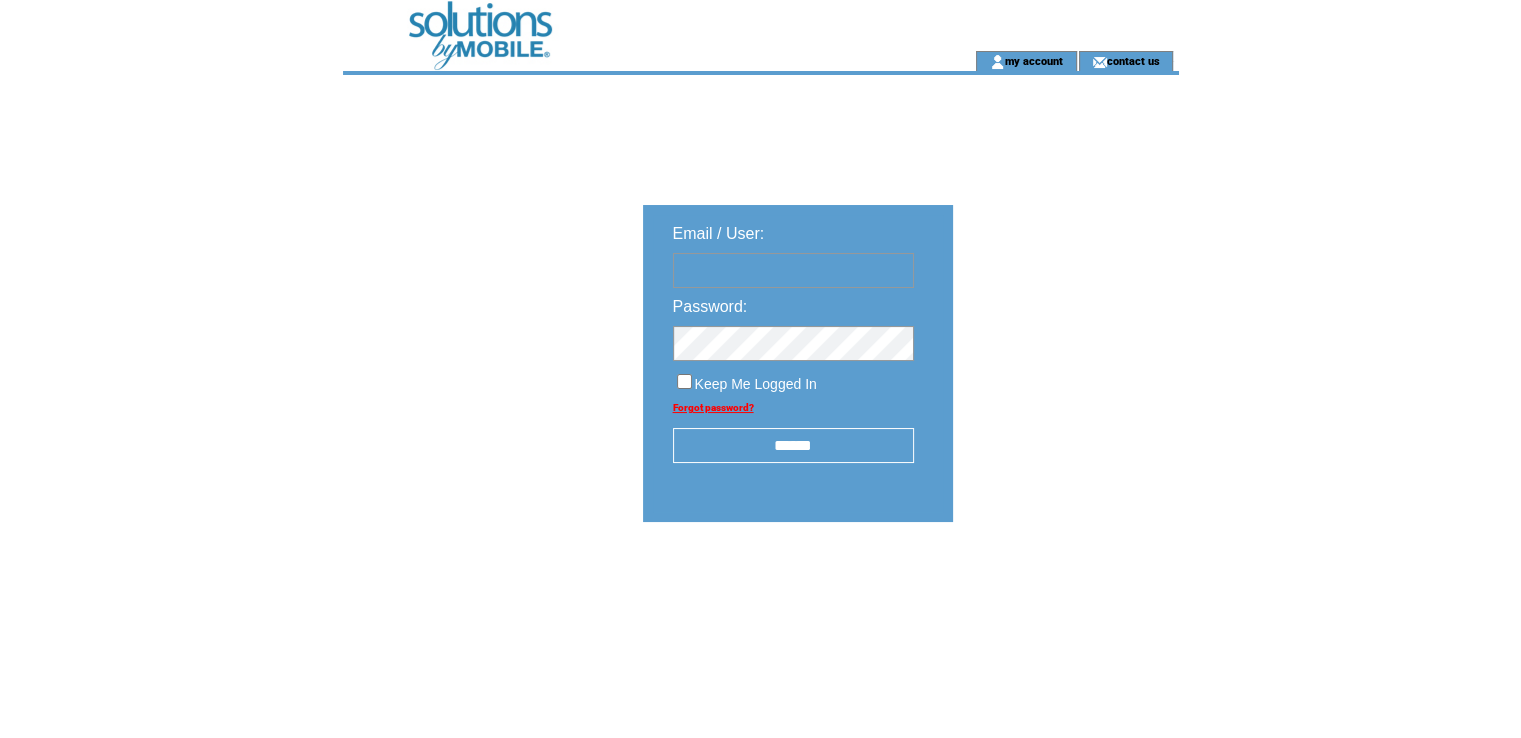 type on "**********" 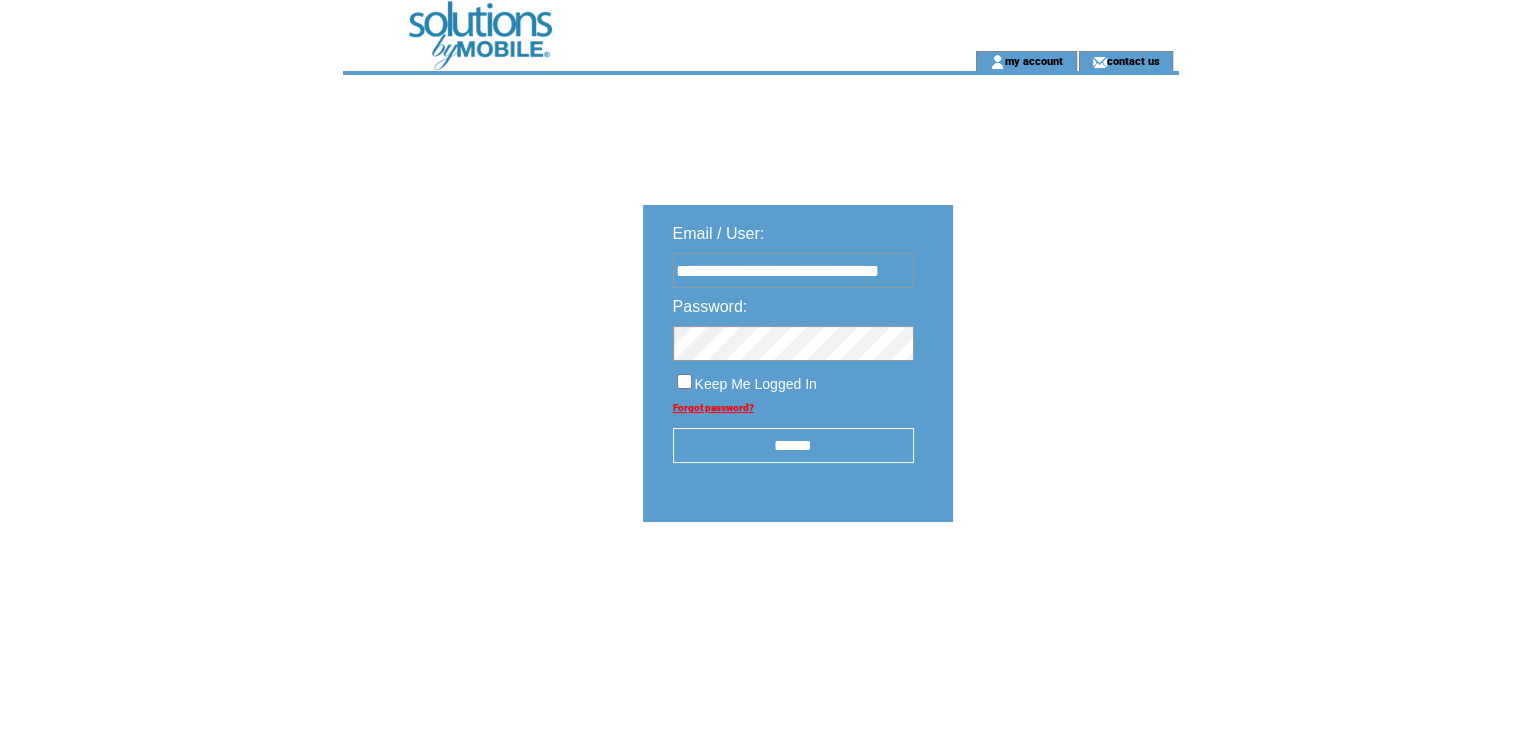 click on "******" at bounding box center (793, 445) 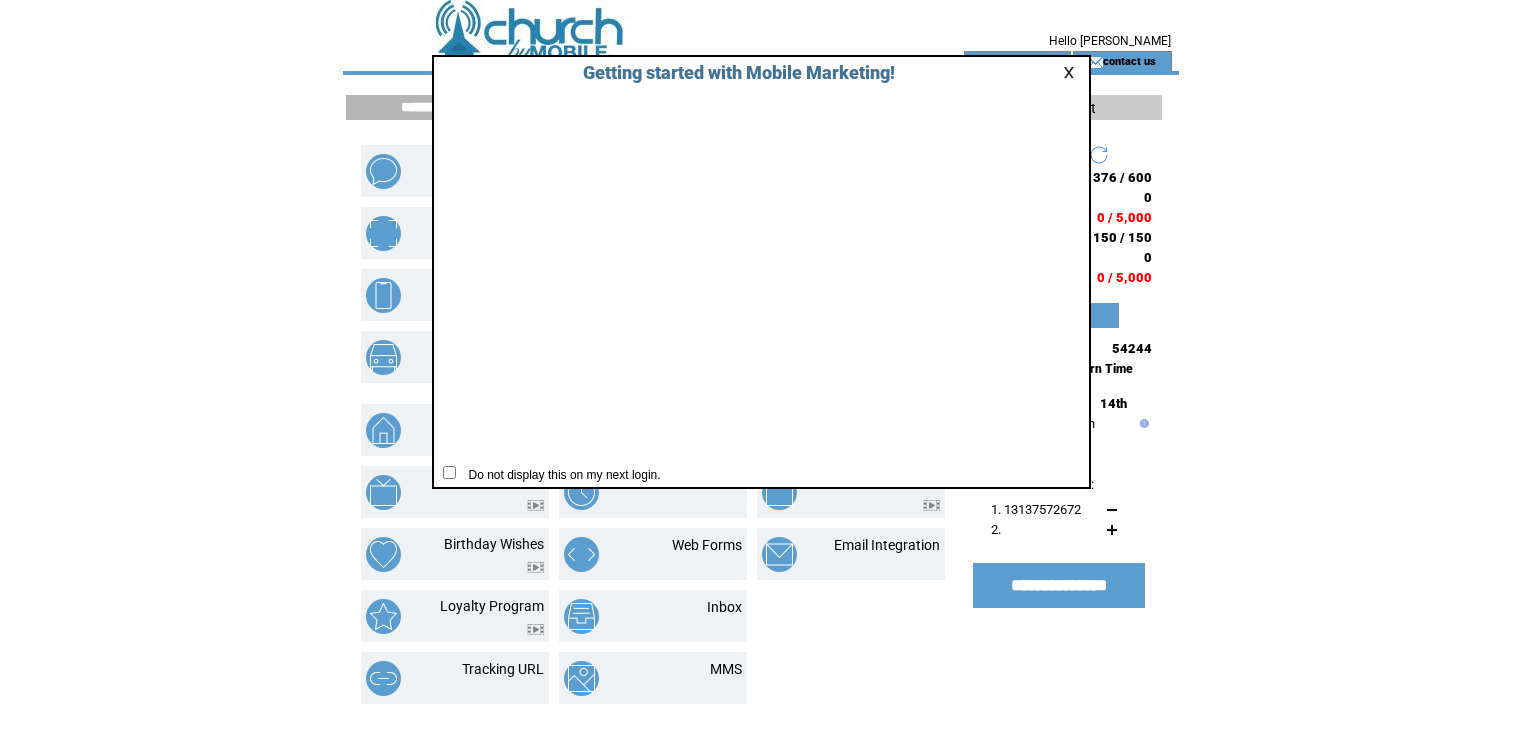 scroll, scrollTop: 0, scrollLeft: 0, axis: both 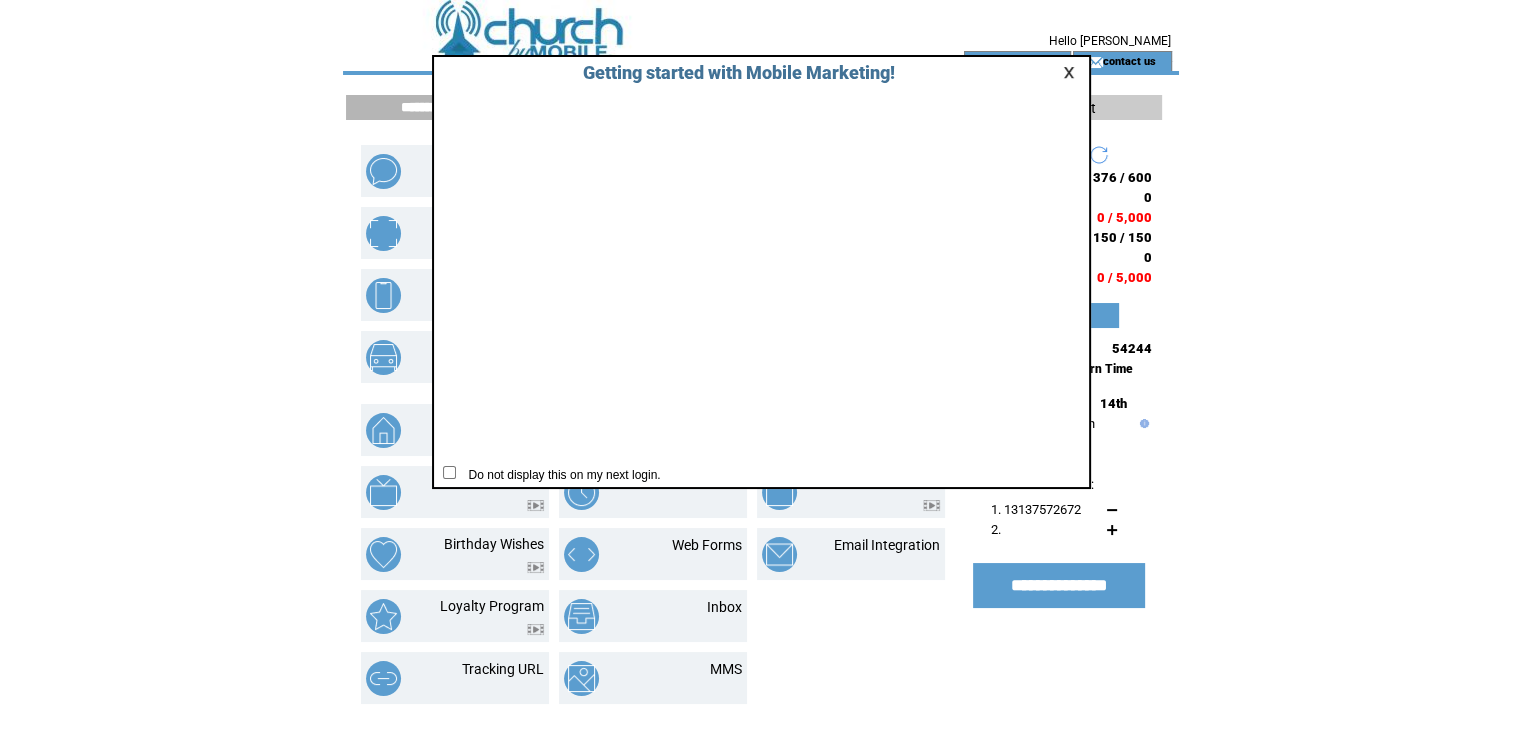 click at bounding box center (1051, 72) 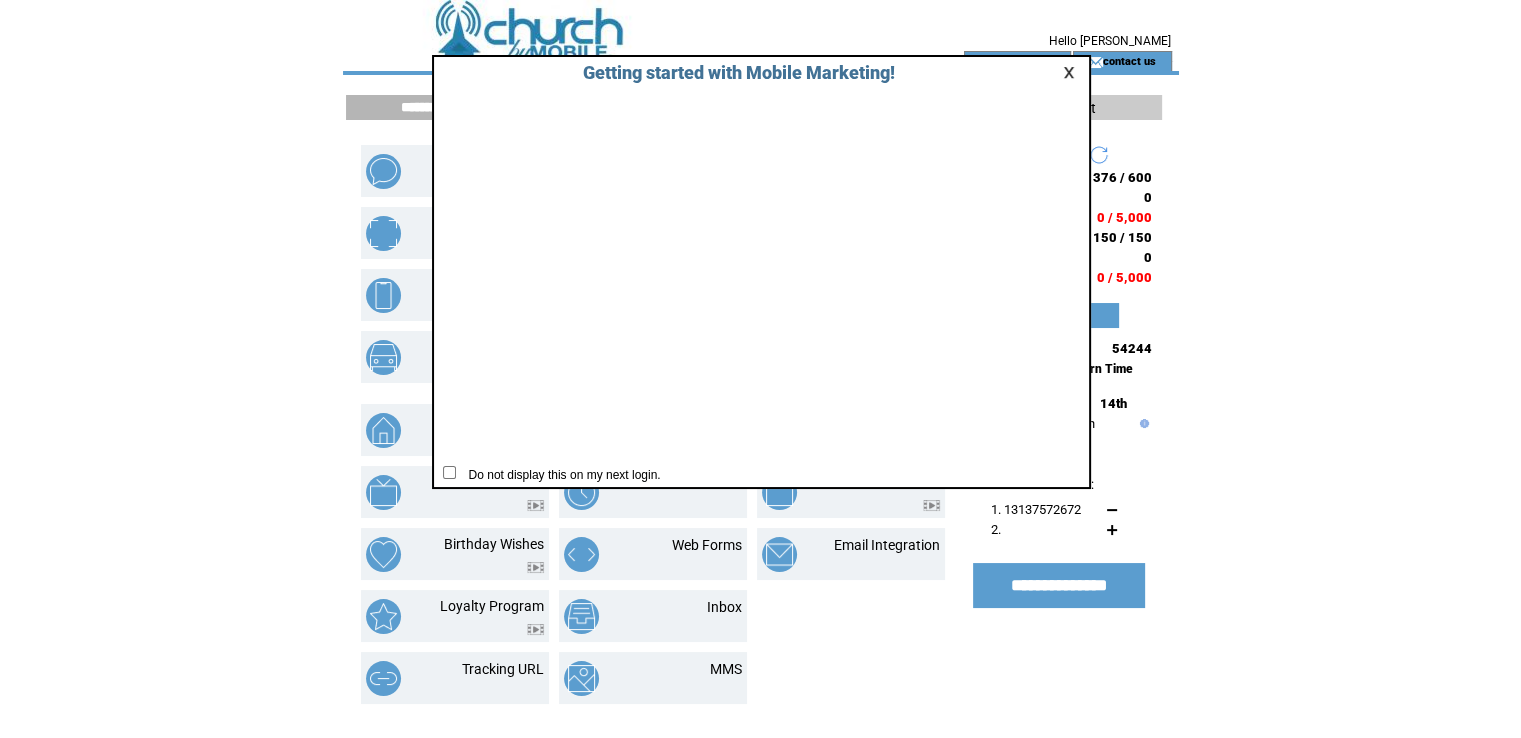 click at bounding box center (1072, 72) 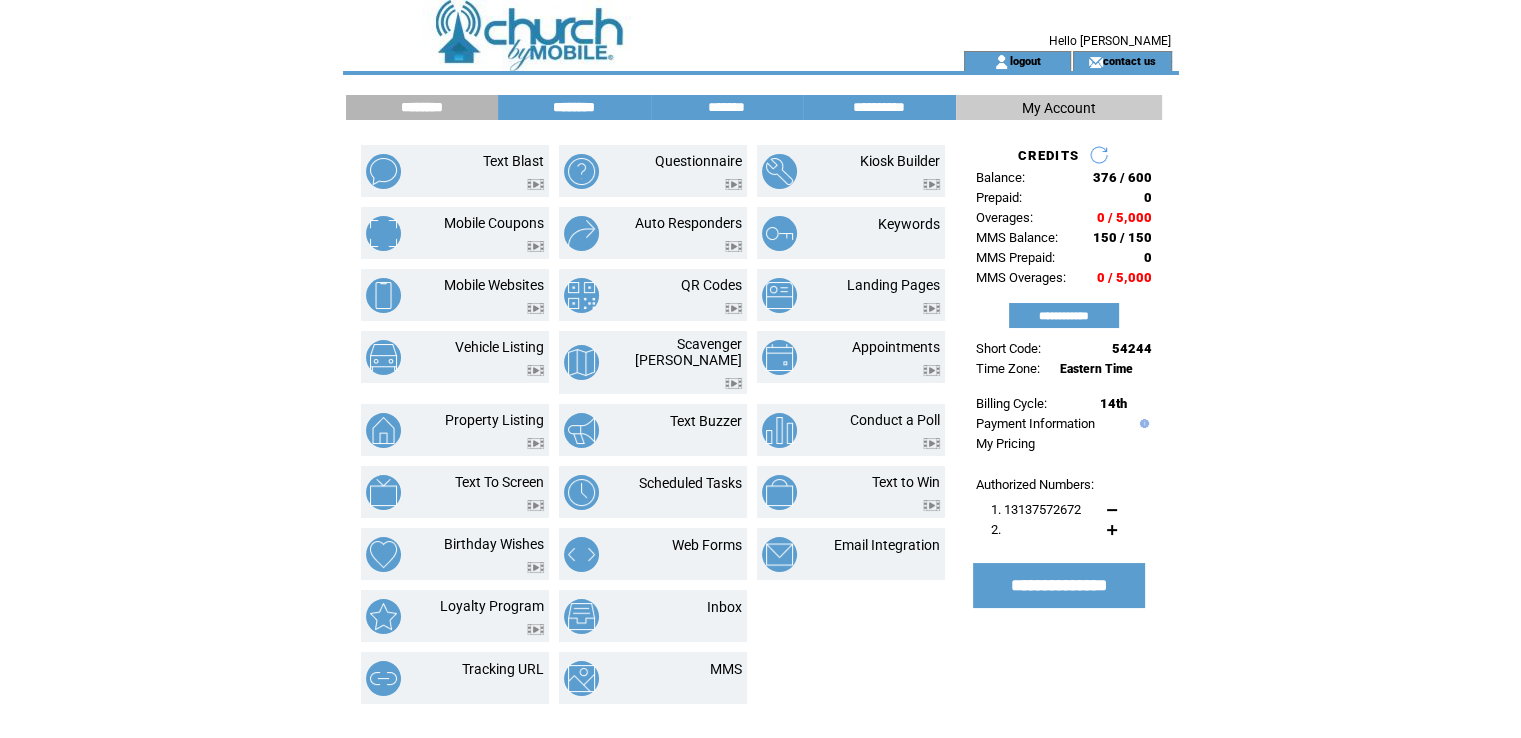 click on "********" at bounding box center [574, 107] 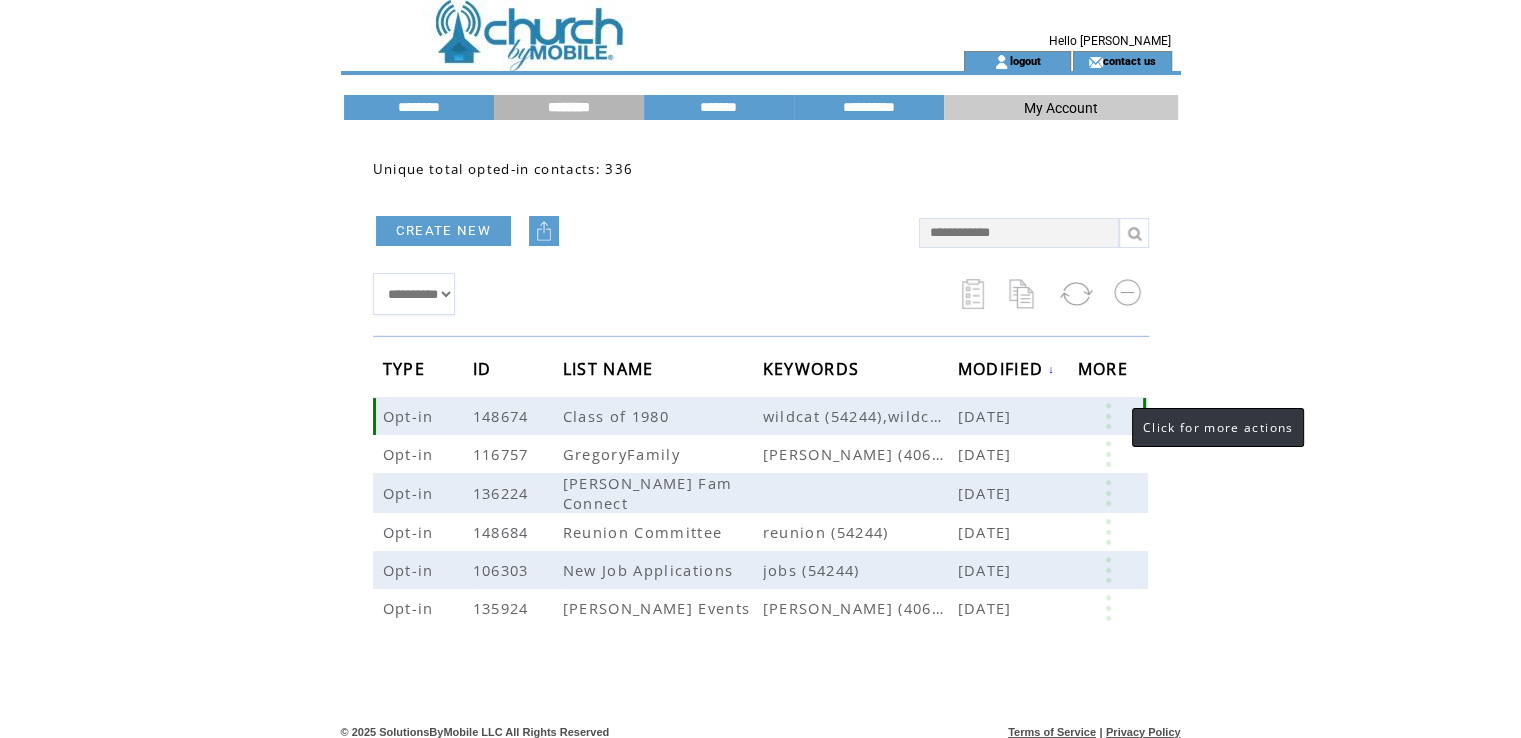 click at bounding box center (1108, 416) 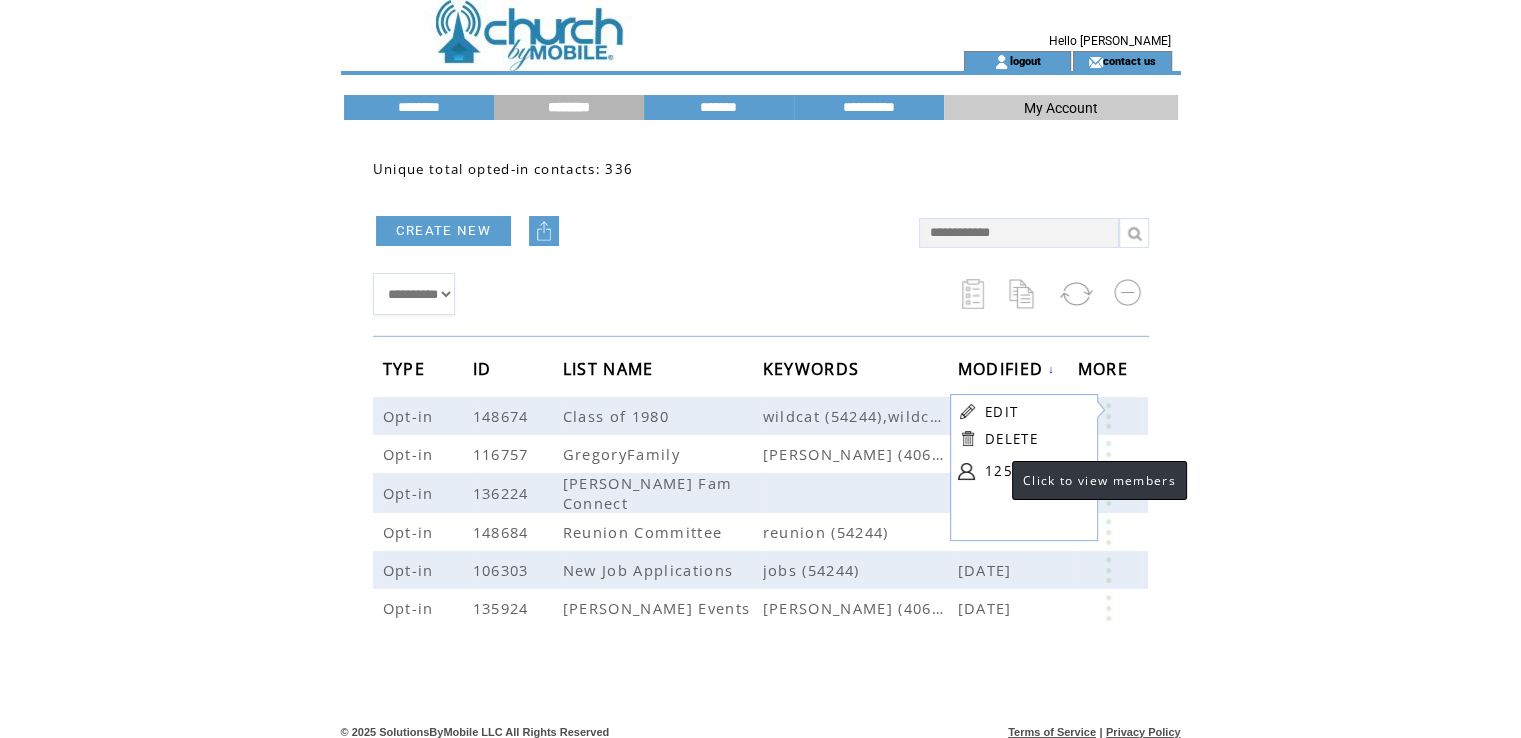 click on "125" at bounding box center (1035, 471) 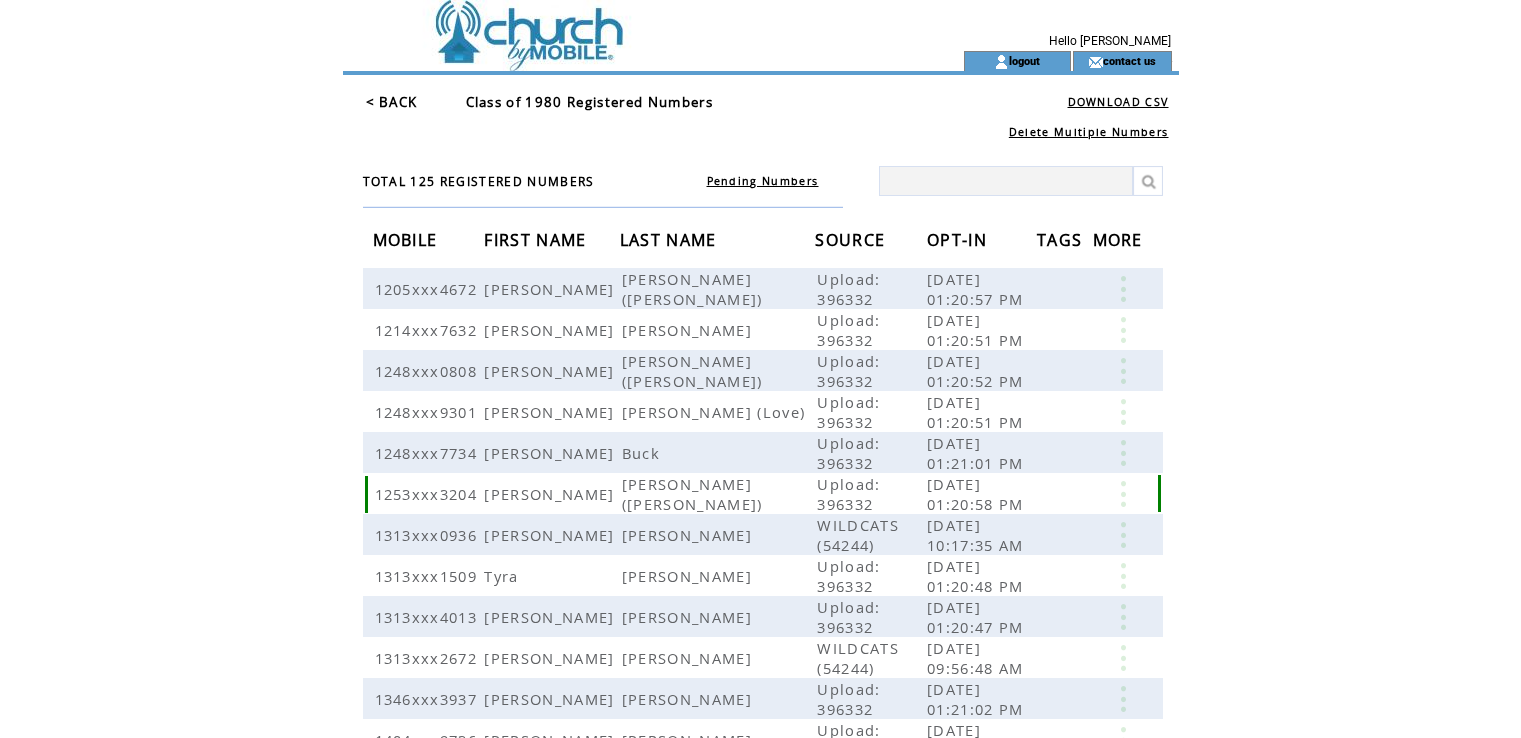 scroll, scrollTop: 0, scrollLeft: 0, axis: both 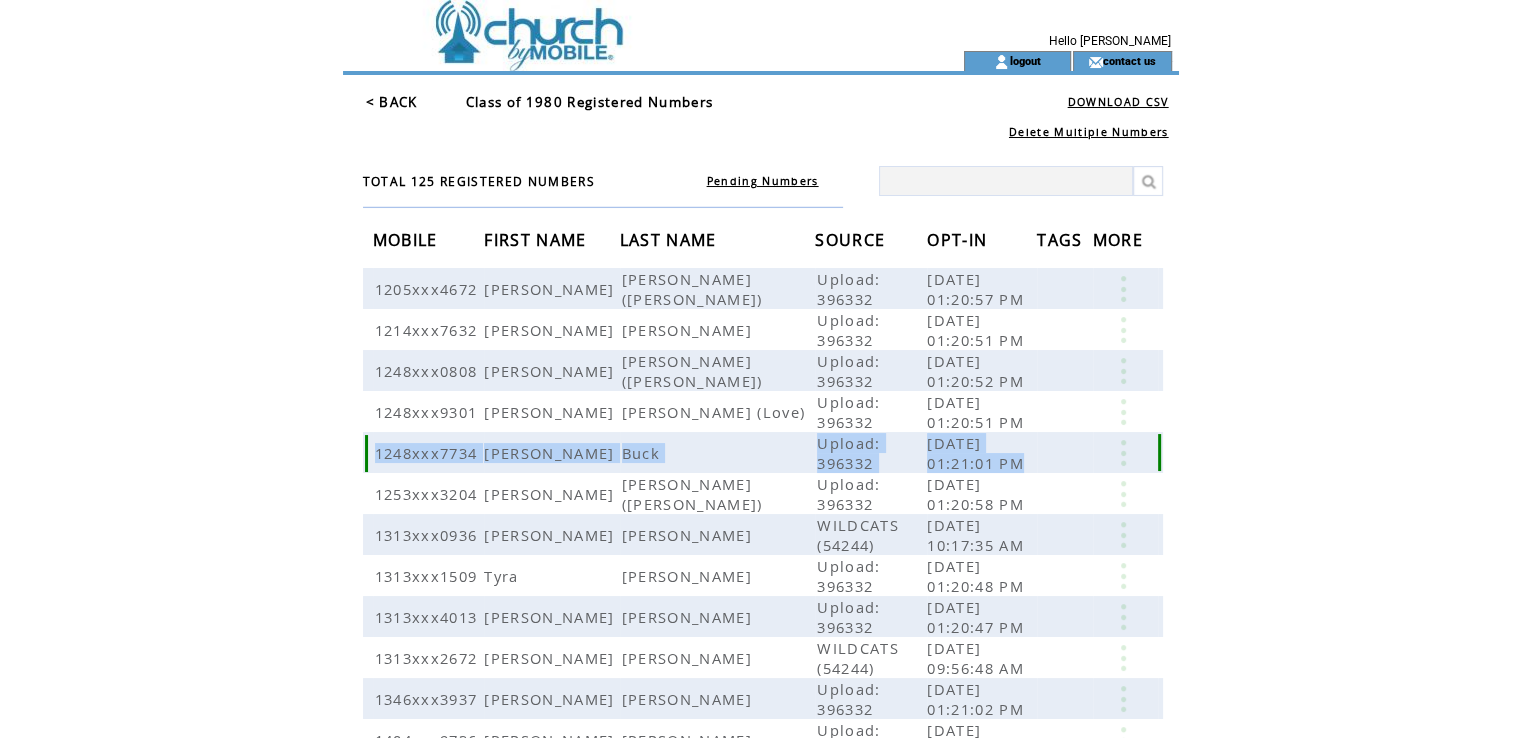 drag, startPoint x: 1158, startPoint y: 399, endPoint x: 1158, endPoint y: 450, distance: 51 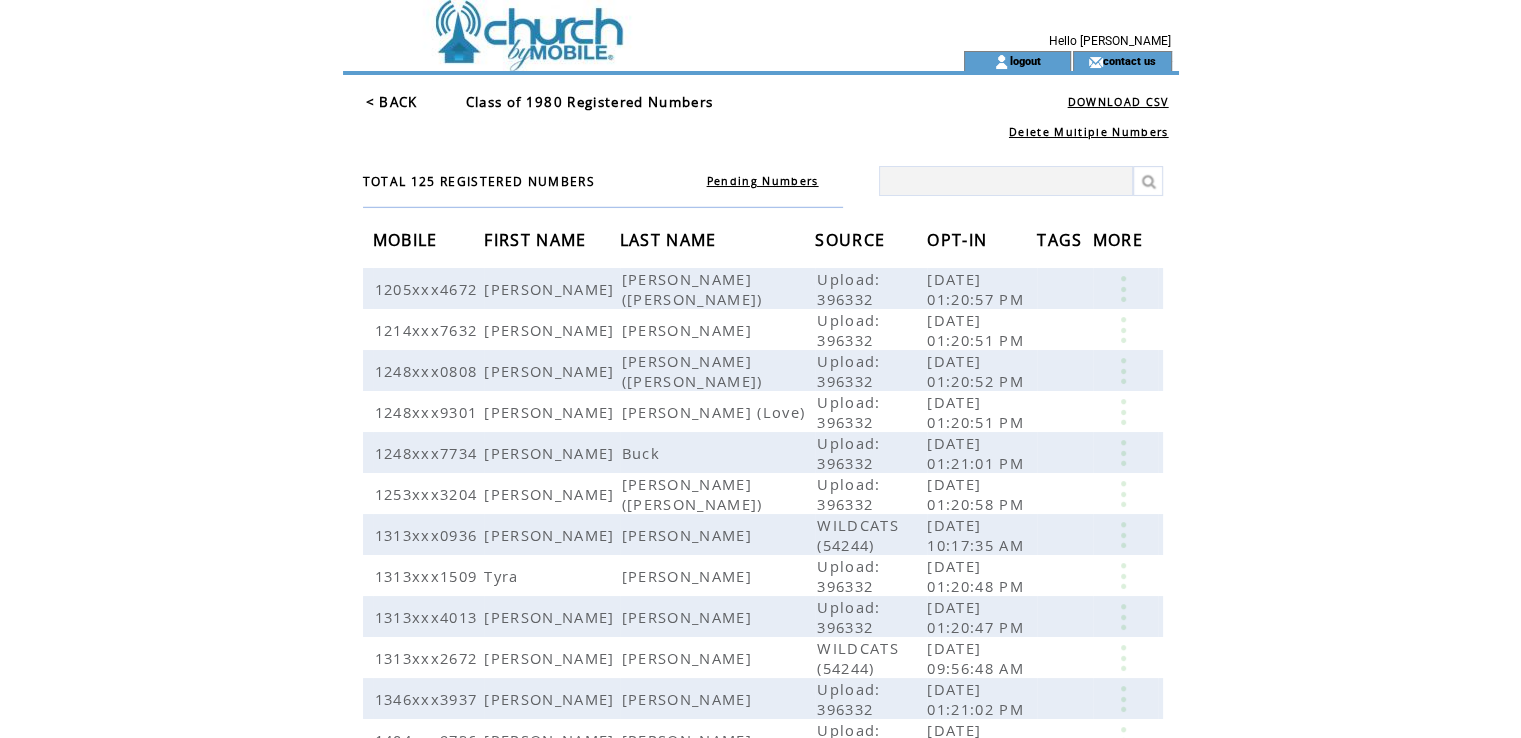 click on "**********" 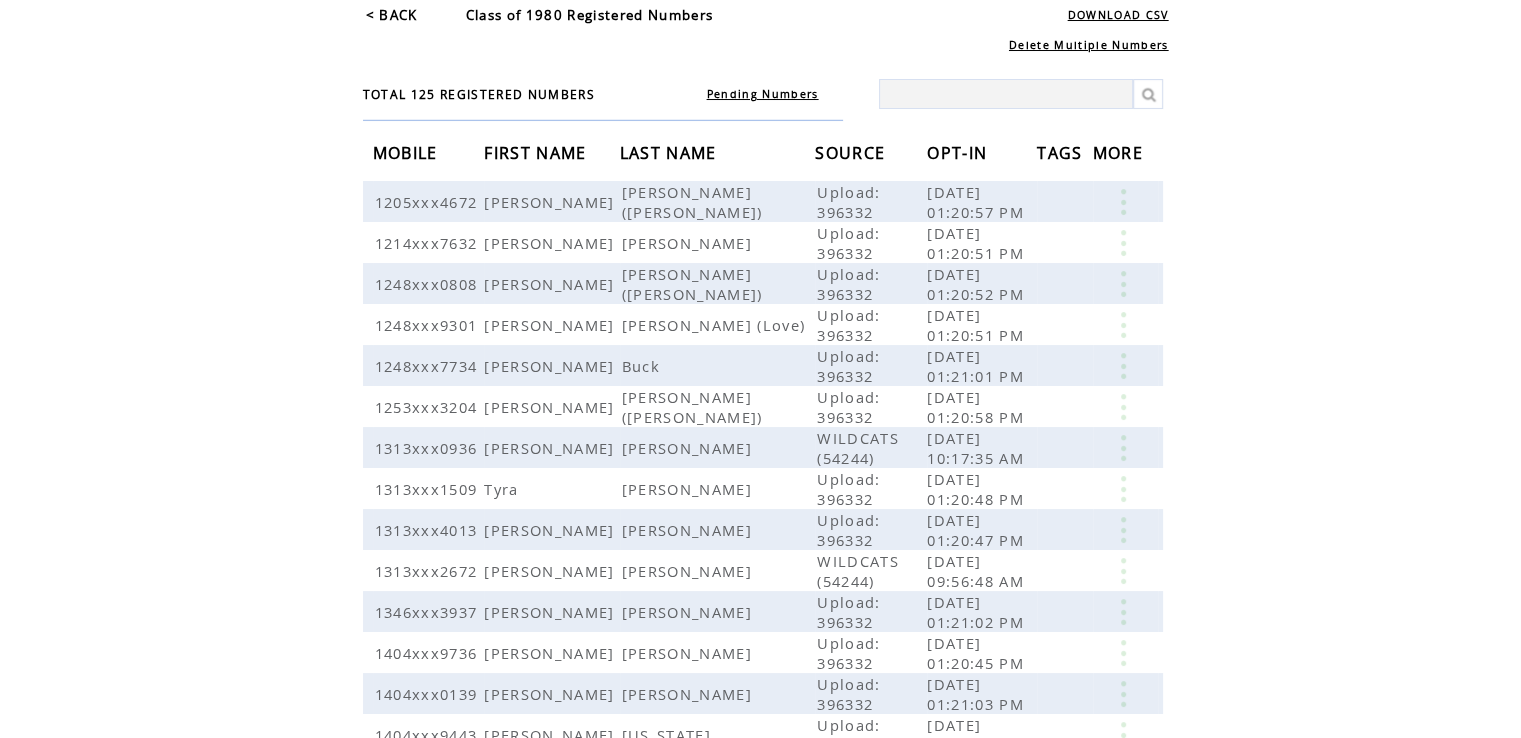 scroll, scrollTop: 86, scrollLeft: 0, axis: vertical 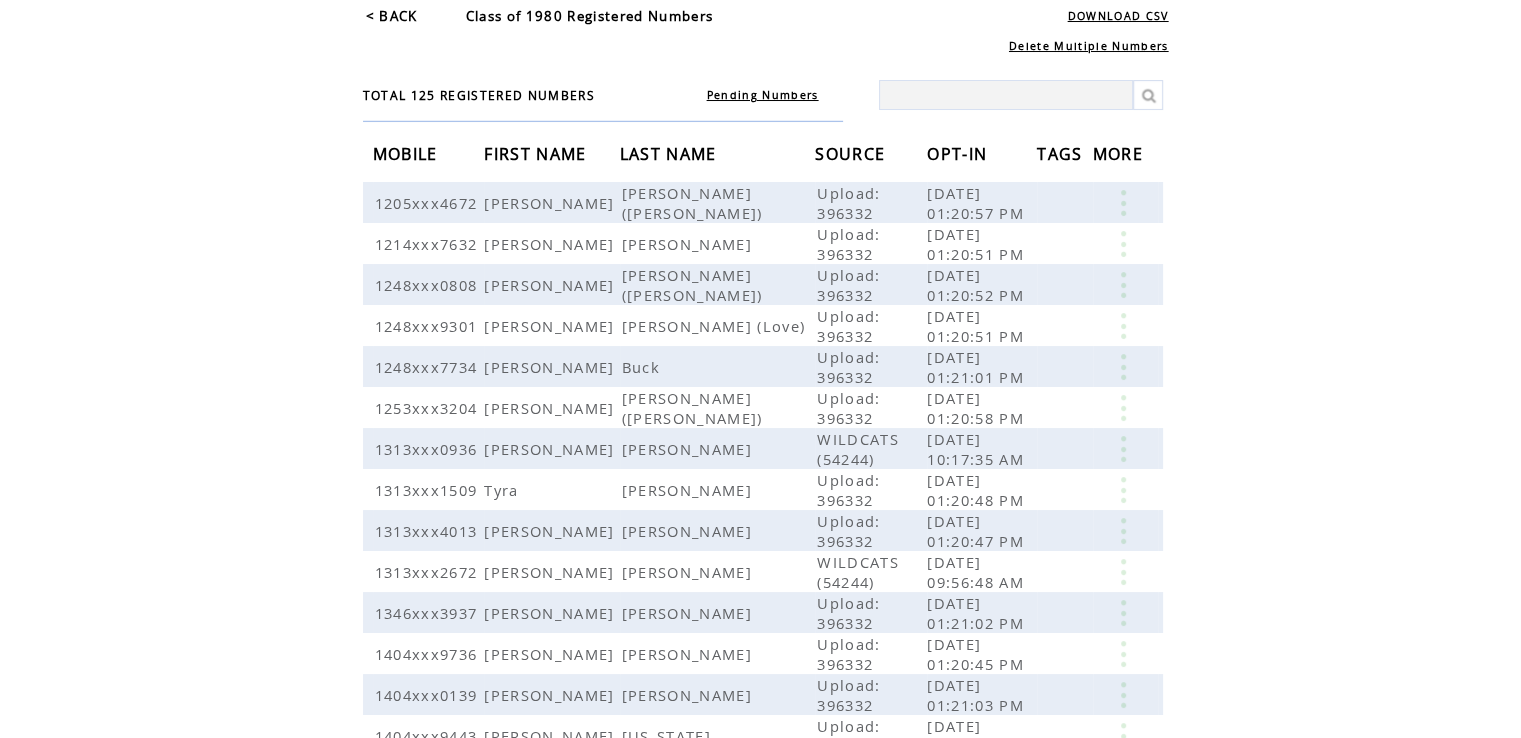 click on "LAST NAME" at bounding box center [671, 156] 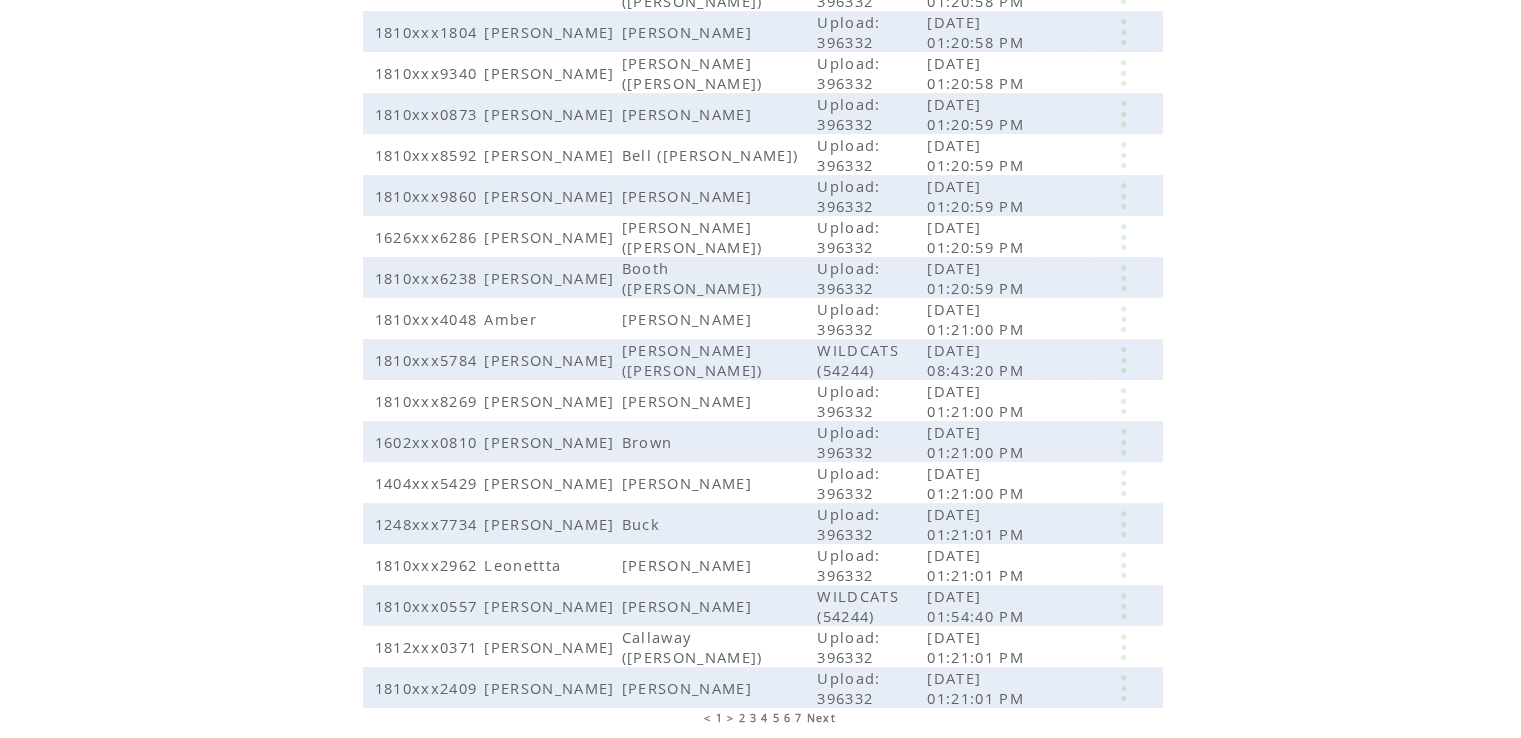 scroll, scrollTop: 398, scrollLeft: 0, axis: vertical 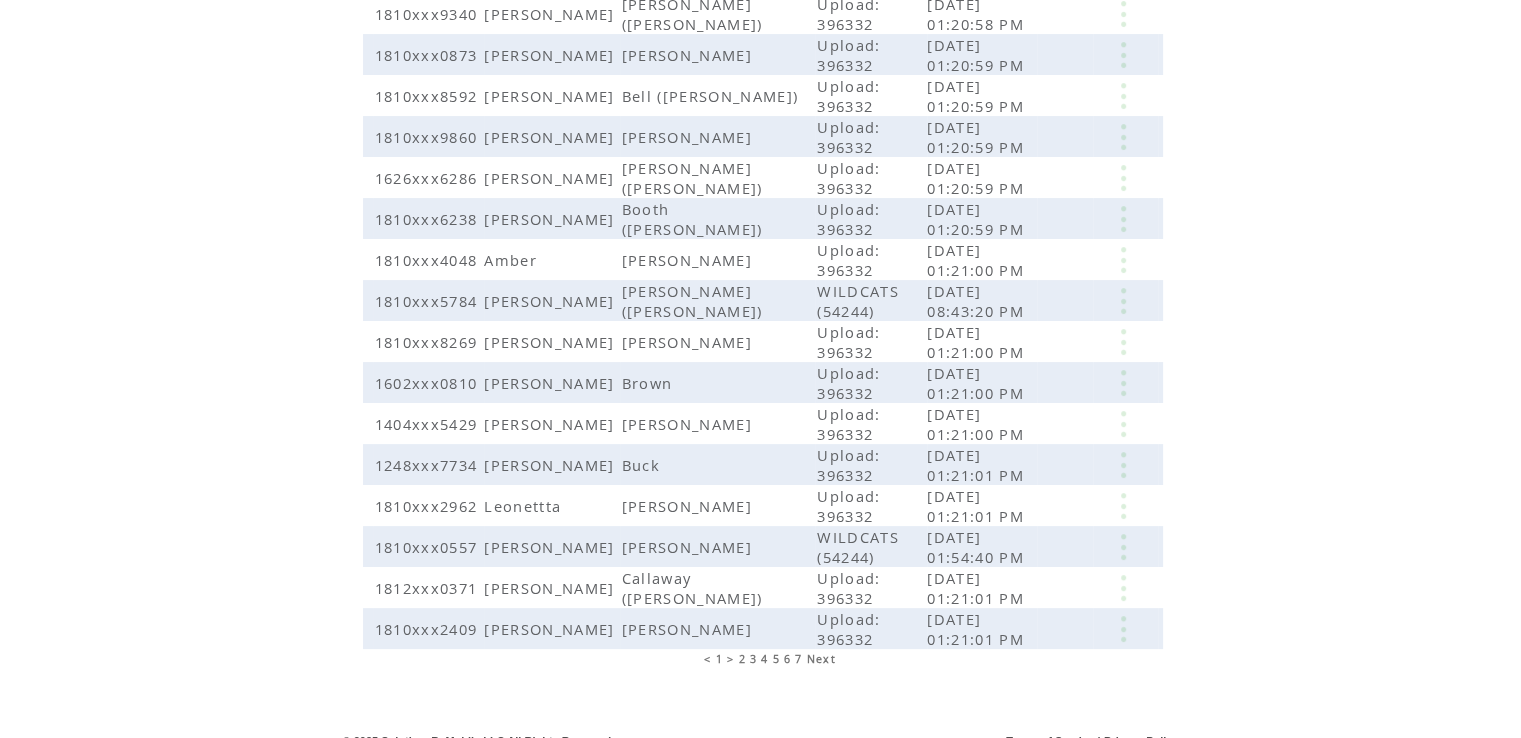 click on "5" at bounding box center (776, 659) 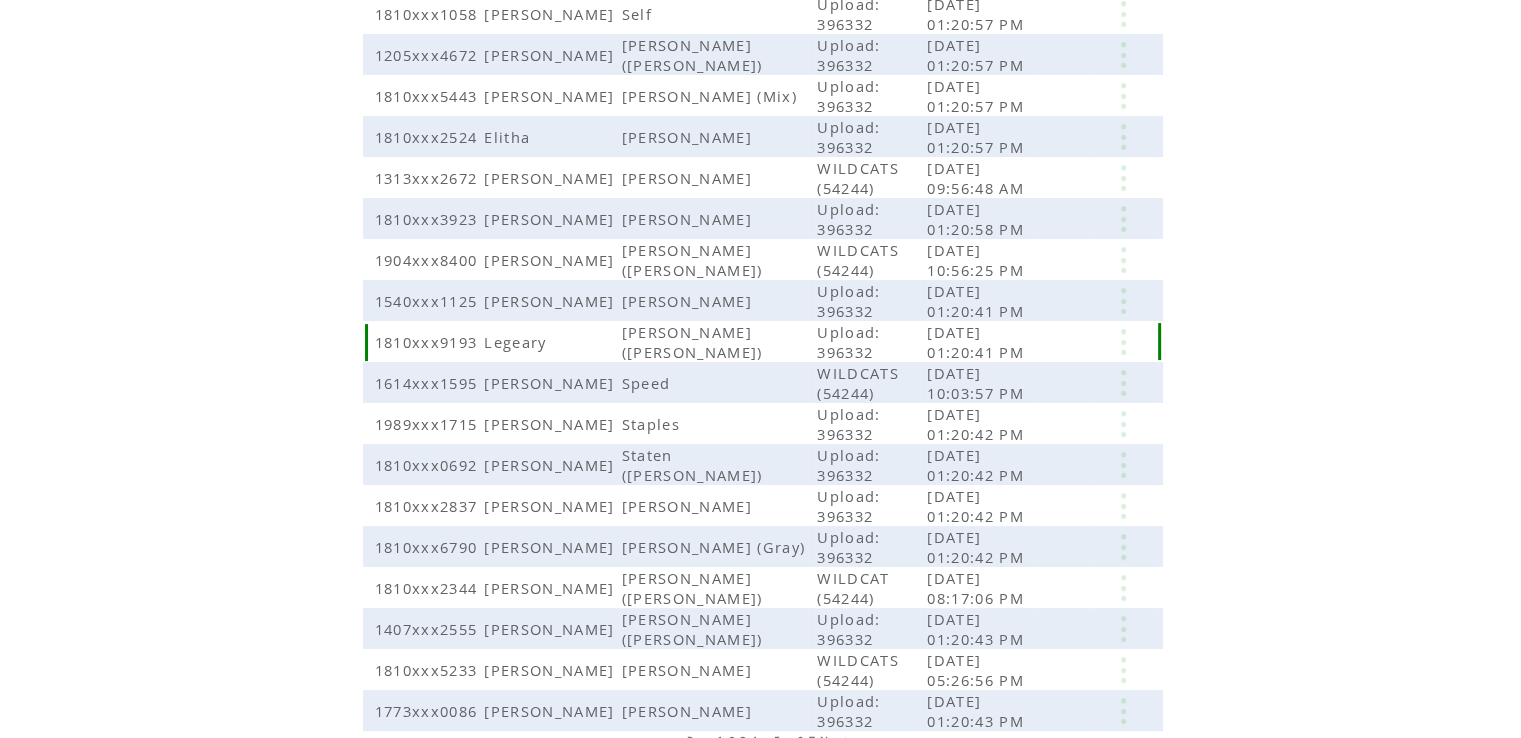 scroll, scrollTop: 316, scrollLeft: 0, axis: vertical 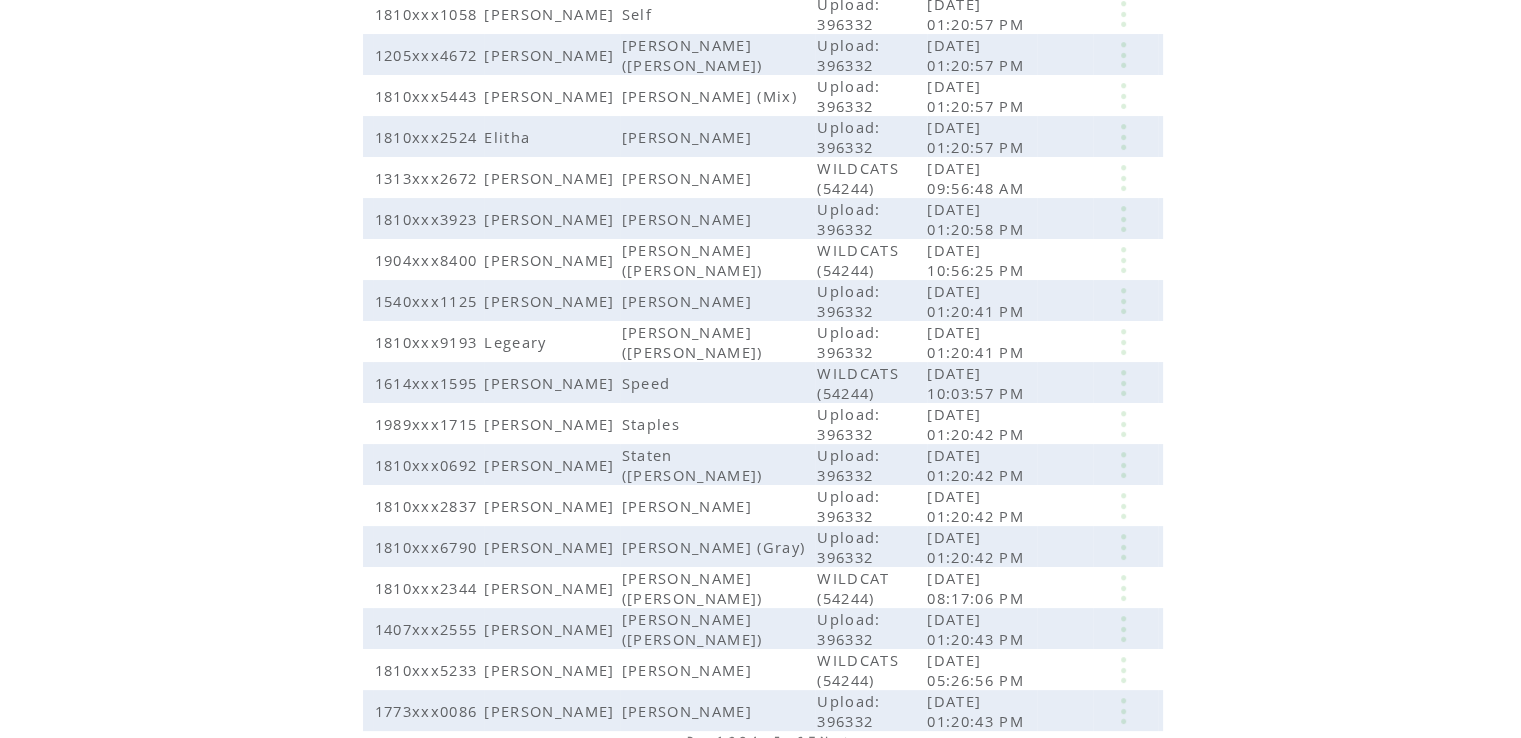click on "3" at bounding box center [743, 741] 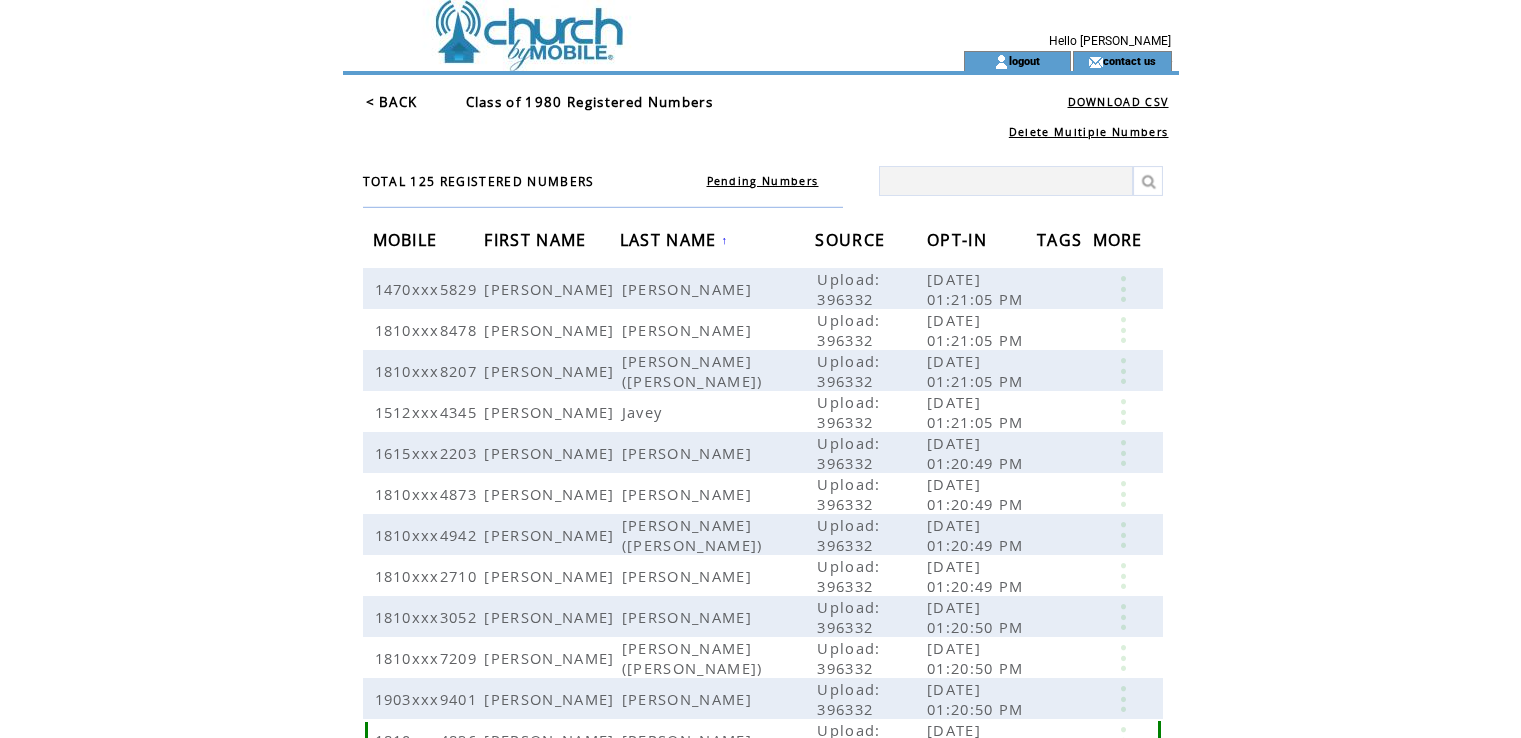 scroll, scrollTop: 0, scrollLeft: 0, axis: both 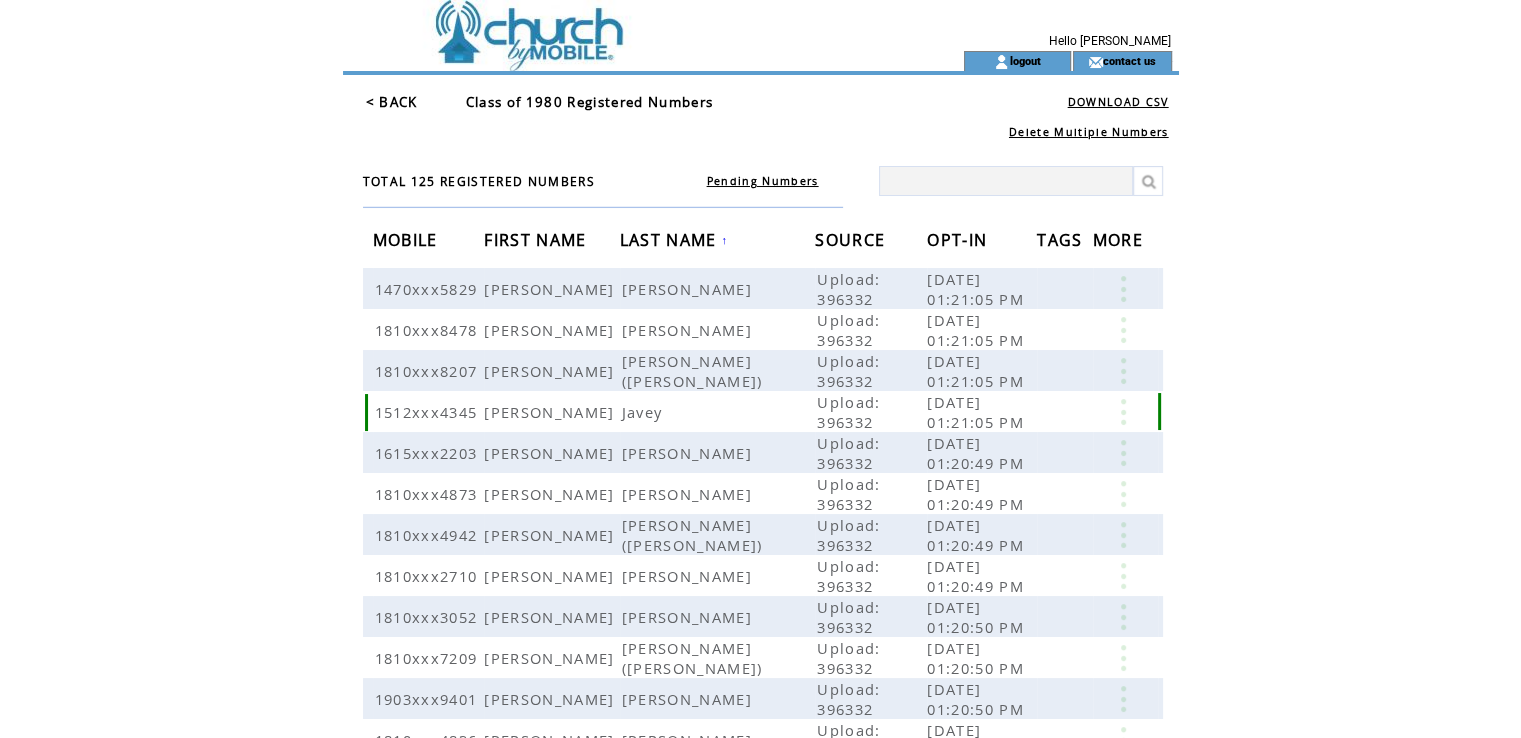 click at bounding box center (1123, 412) 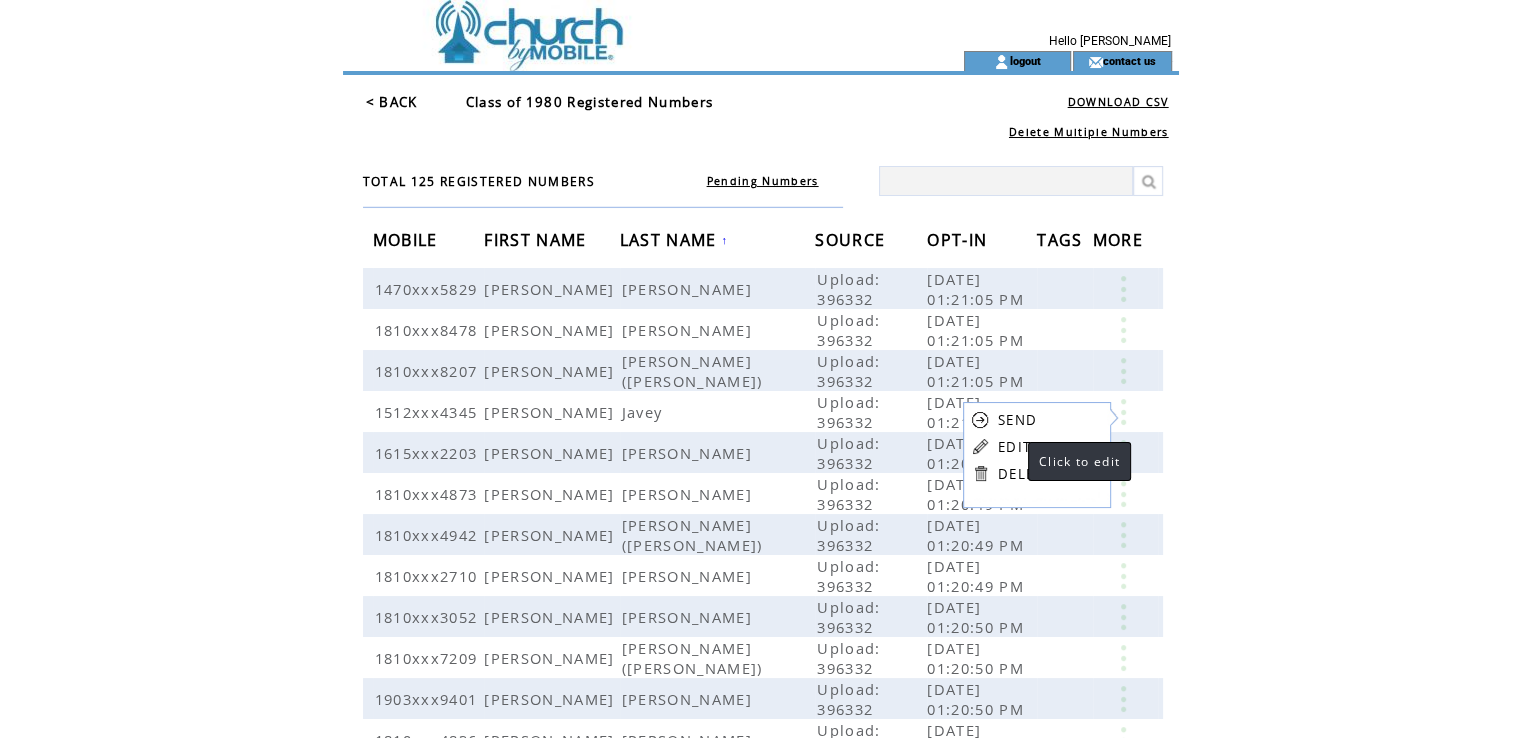 click on "EDIT" at bounding box center [1014, 447] 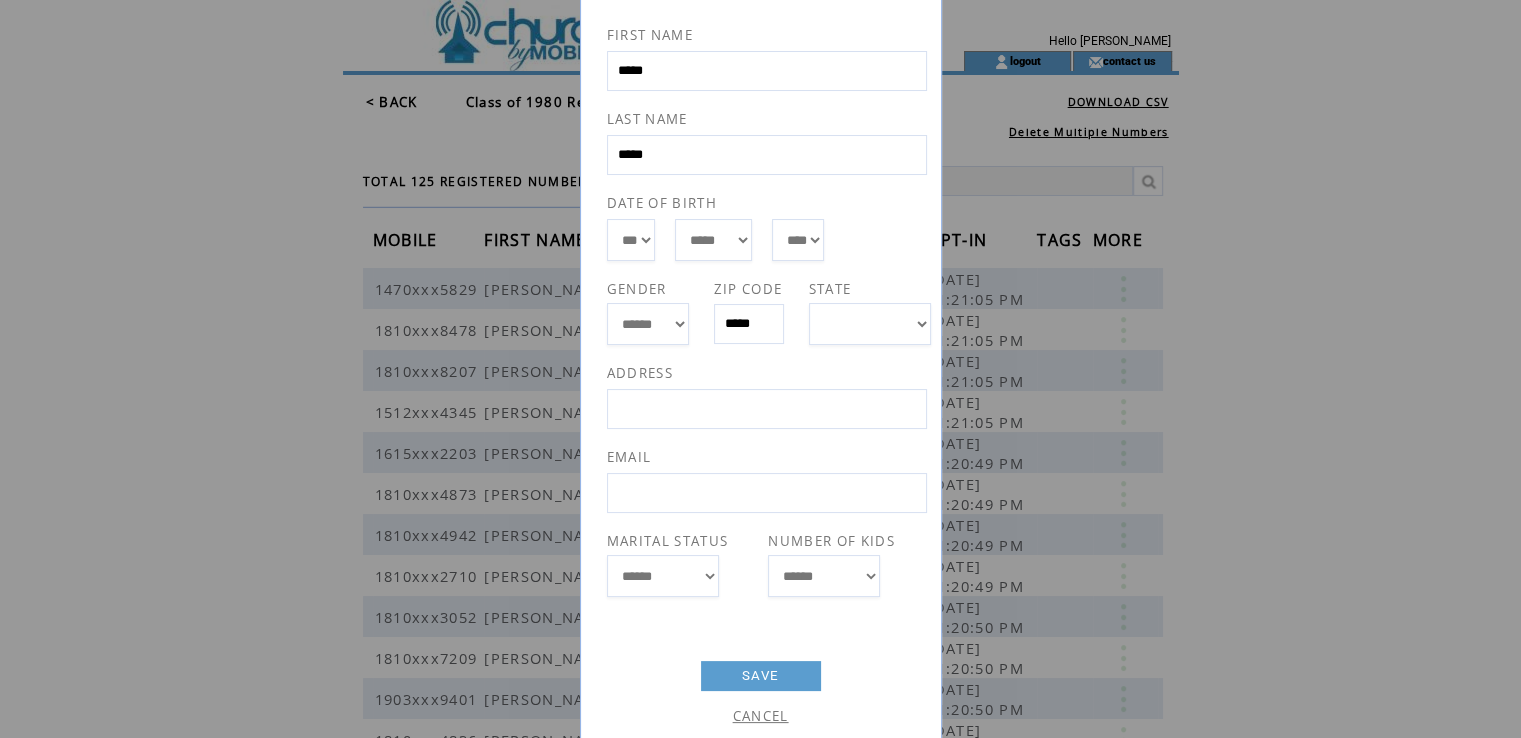 scroll, scrollTop: 156, scrollLeft: 0, axis: vertical 